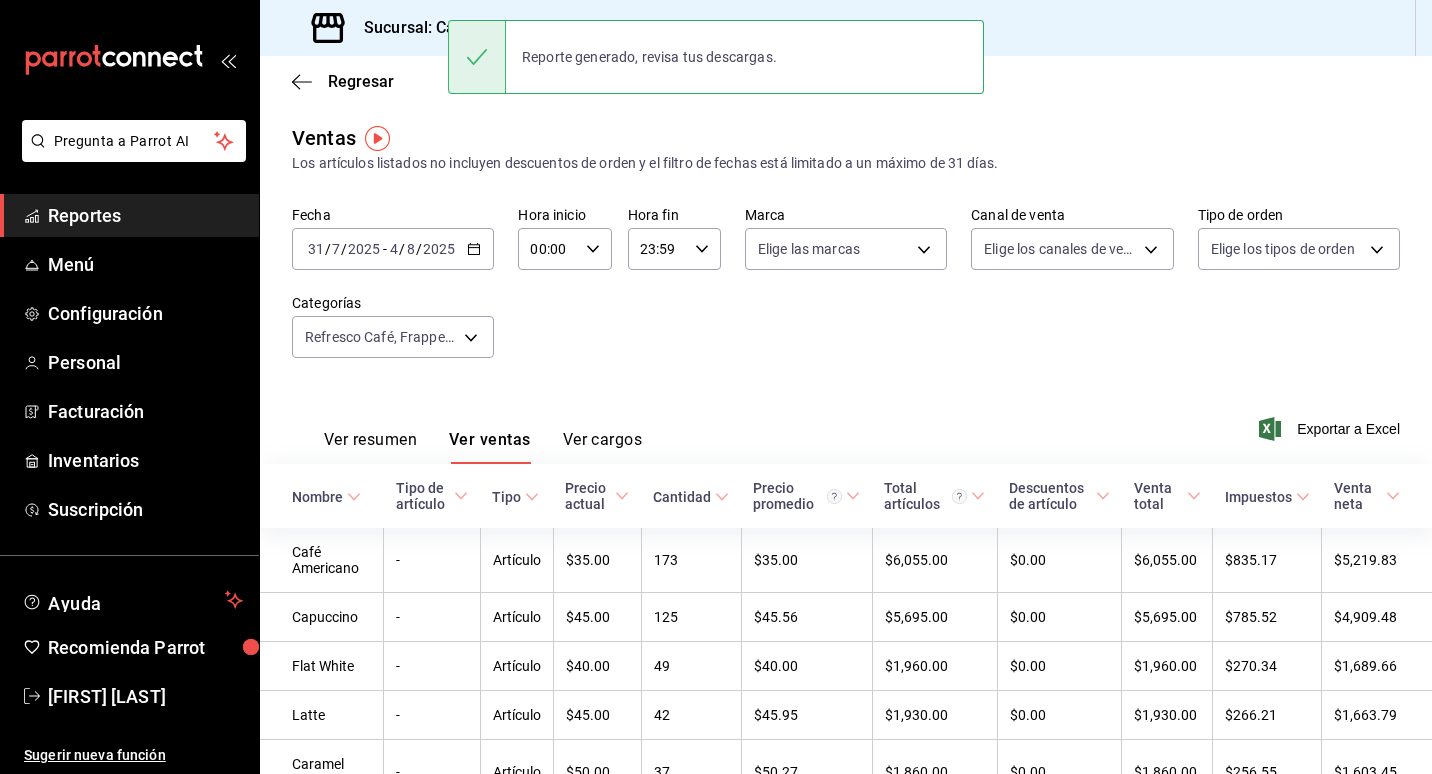scroll, scrollTop: 0, scrollLeft: 0, axis: both 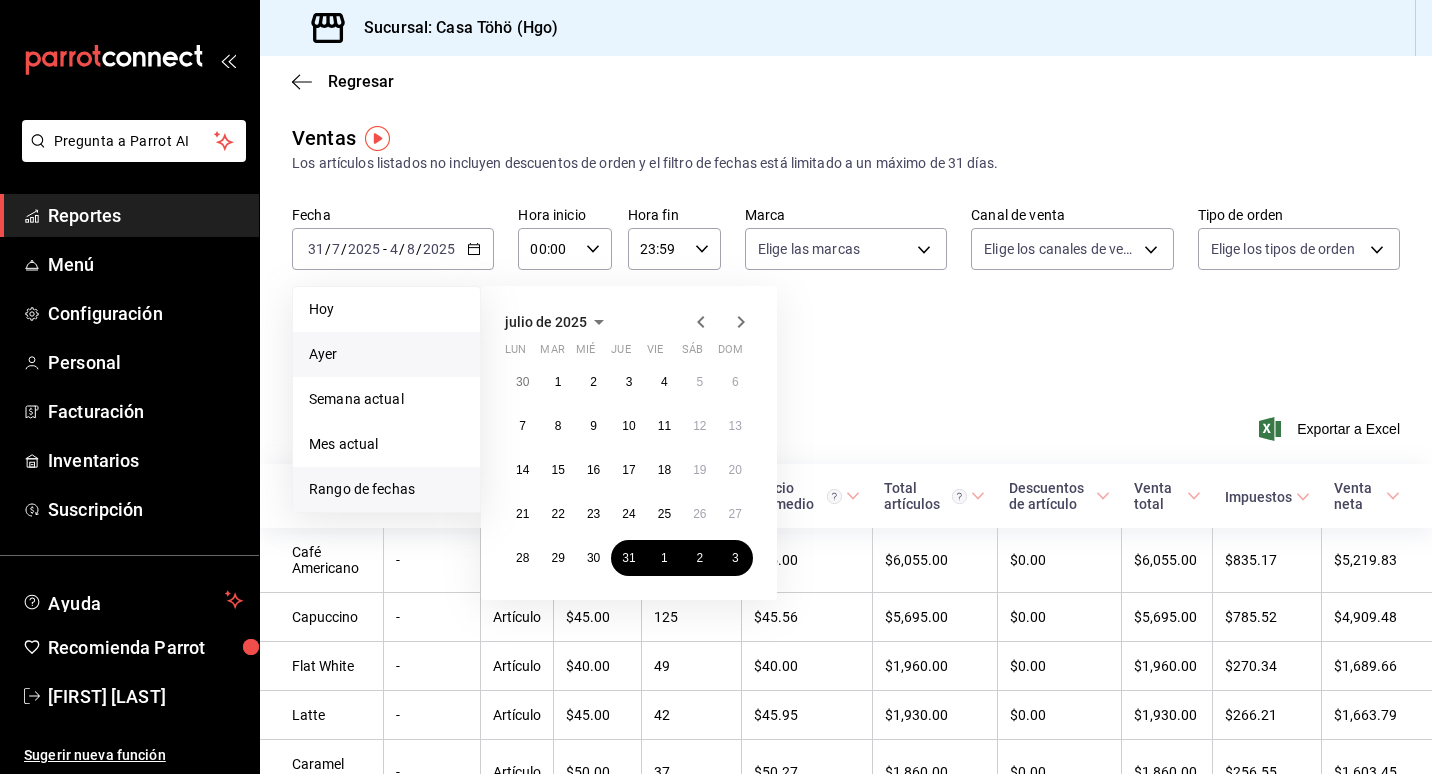 click on "Ayer" at bounding box center [386, 354] 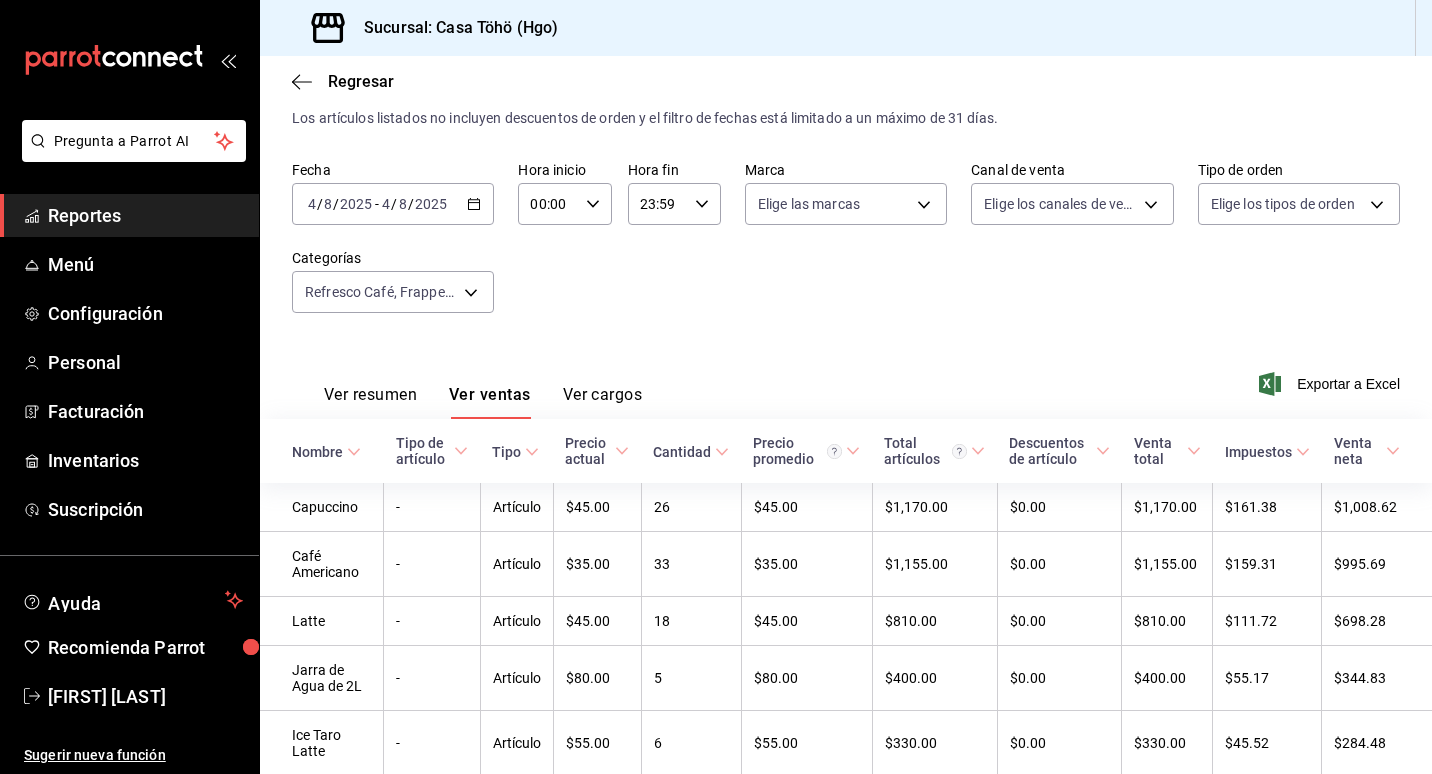 scroll, scrollTop: 100, scrollLeft: 0, axis: vertical 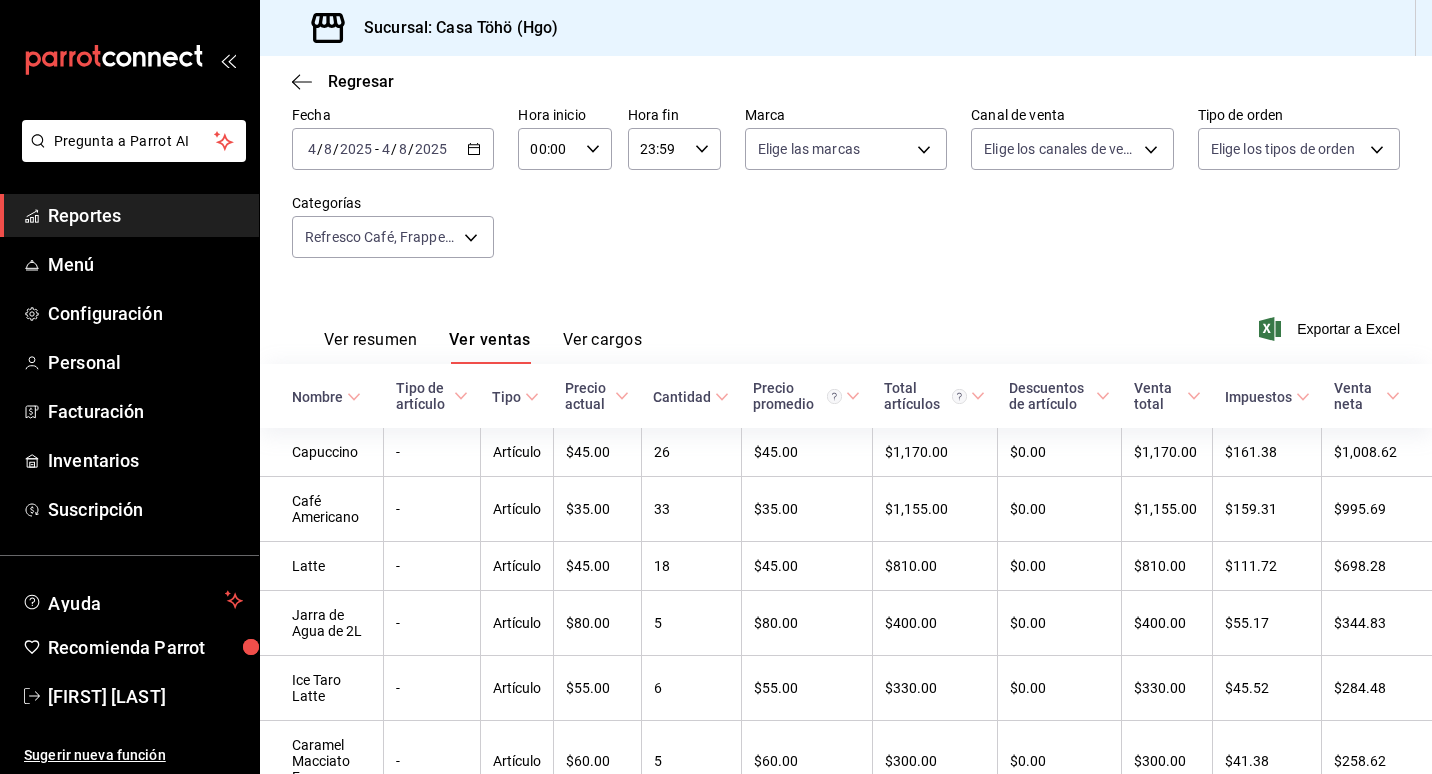 click on "Fecha 2025-08-04 4 / 8 / 2025 - 2025-08-04 4 / 8 / 2025 Hora inicio 00:00 Hora inicio Hora fin 23:59 Hora fin Marca Elige las marcas Canal de venta Elige los canales de venta Tipo de orden Elige los tipos de orden Categorías Refresco Café, Frappes, Bebidas Frías, Cafés Fríos, Bebidas Calientes, Cafés Calientes c5a95188-cf7d-459e-922f-dafdd2817e5b,8d6668d9-a570-49fc-9e86-2ed1e48bcc20,fea83c27-e41c-435f-85fa-fc44f53720b3,40a62f21-536e-4c3e-bb6b-d914ee5f108e,c058f980-e621-4f5c-a95f-69f2d94c871c,f4d7a593-7e40-4d79-a772-d18c77bba614" at bounding box center (846, 194) 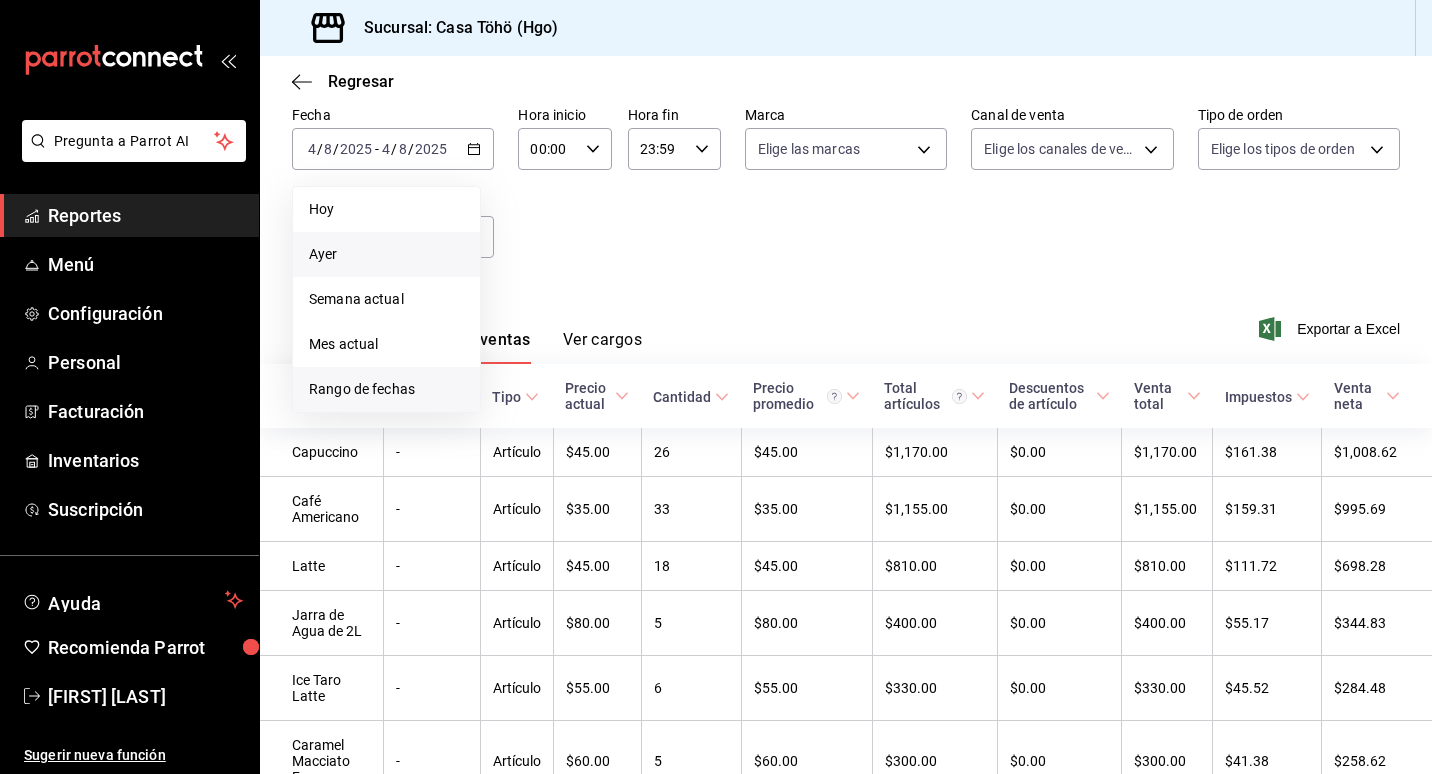 click on "Rango de fechas" at bounding box center (386, 389) 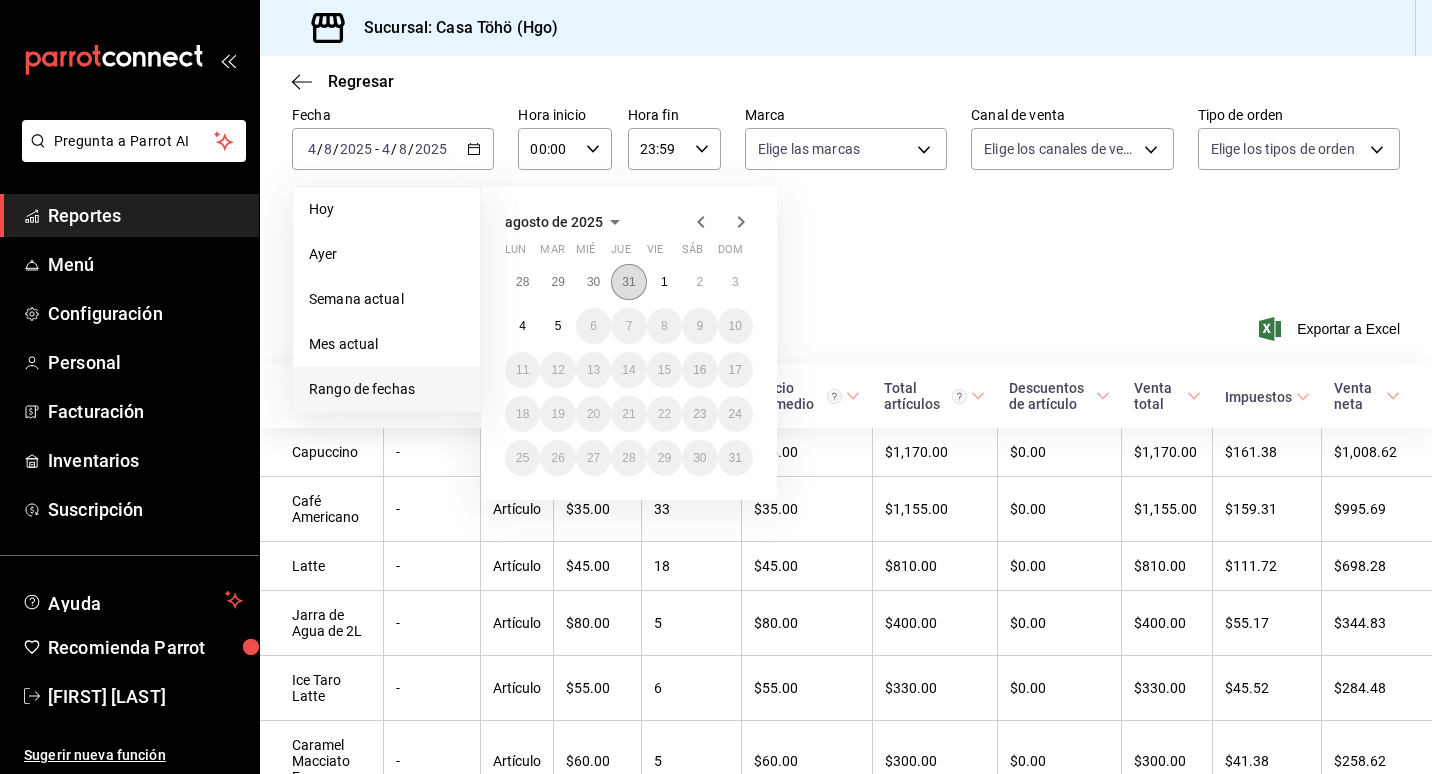 click on "31" at bounding box center [628, 282] 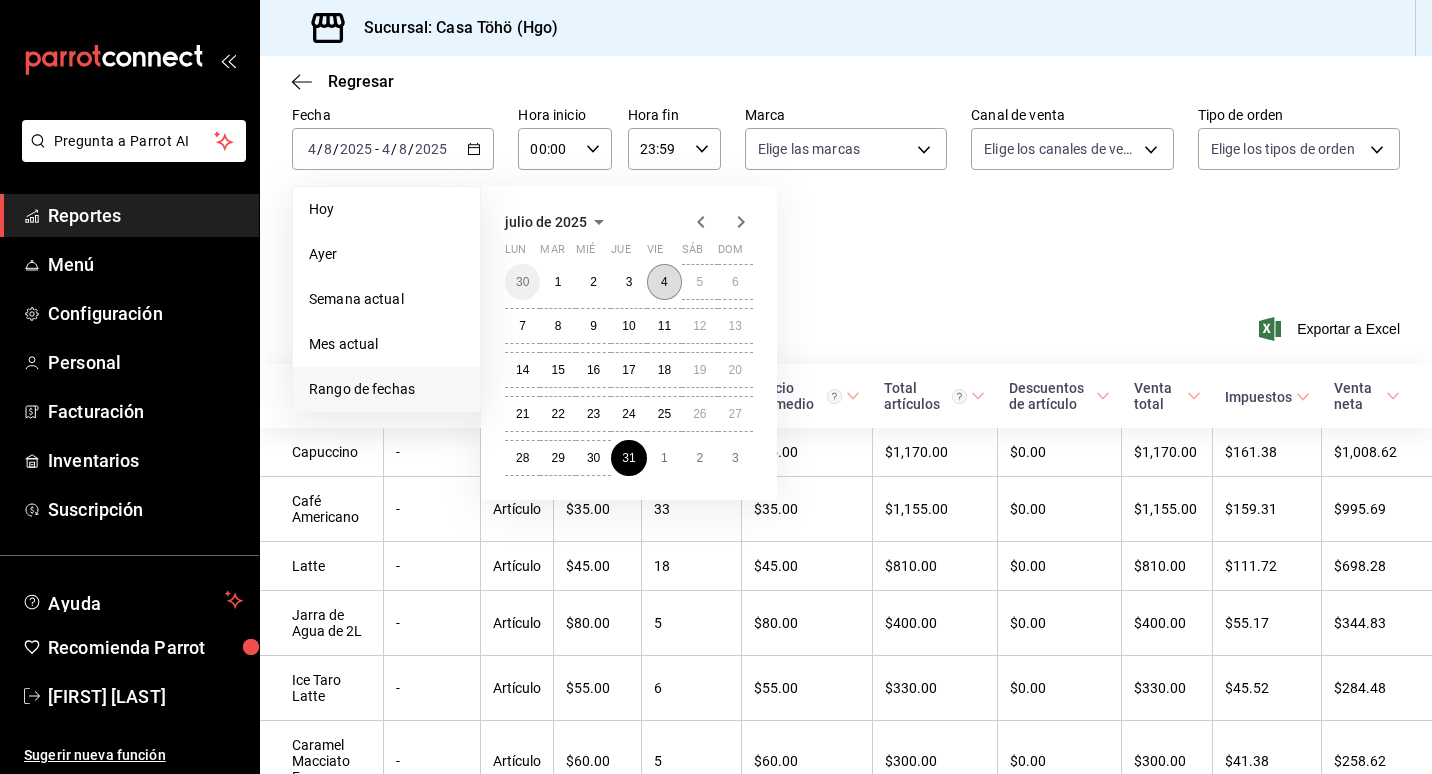 click on "4" at bounding box center (664, 282) 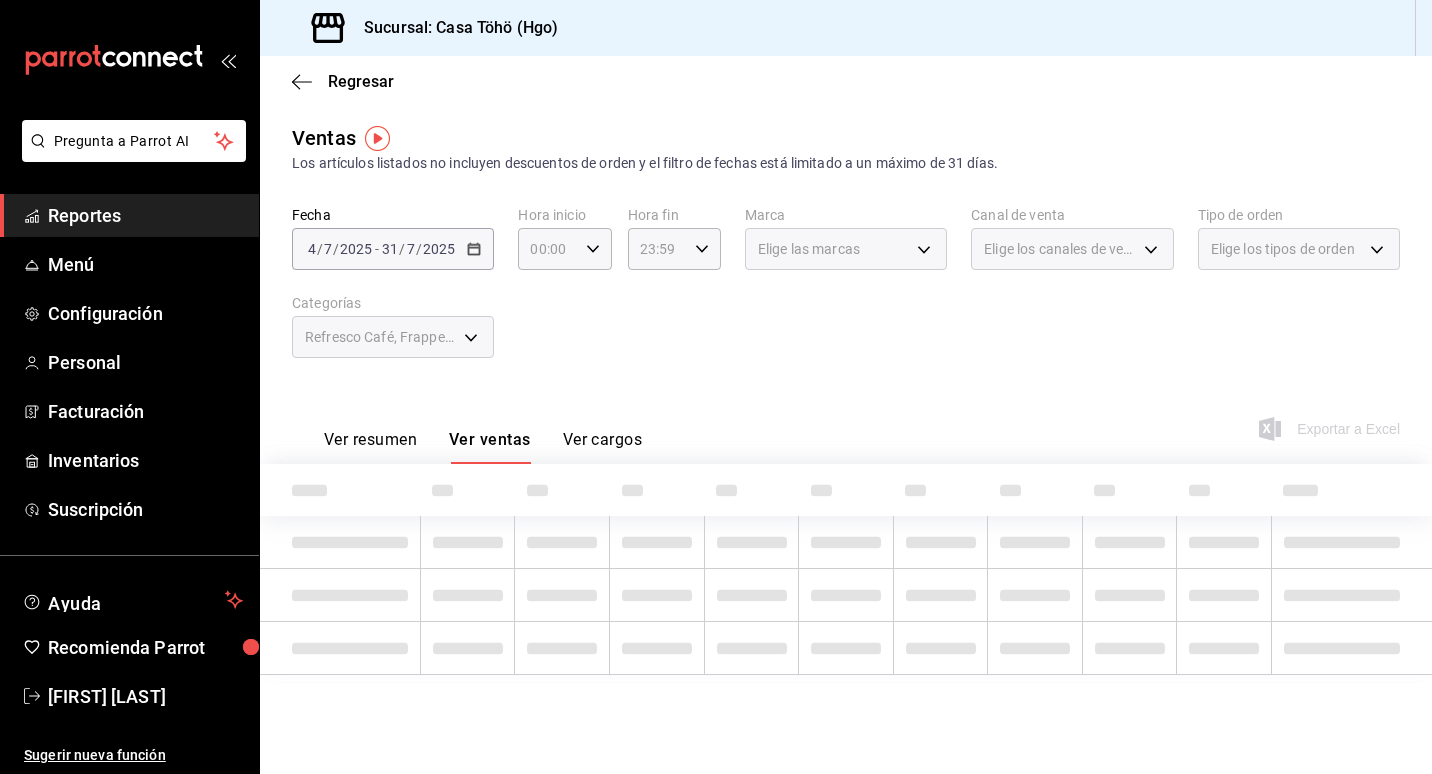 scroll, scrollTop: 0, scrollLeft: 0, axis: both 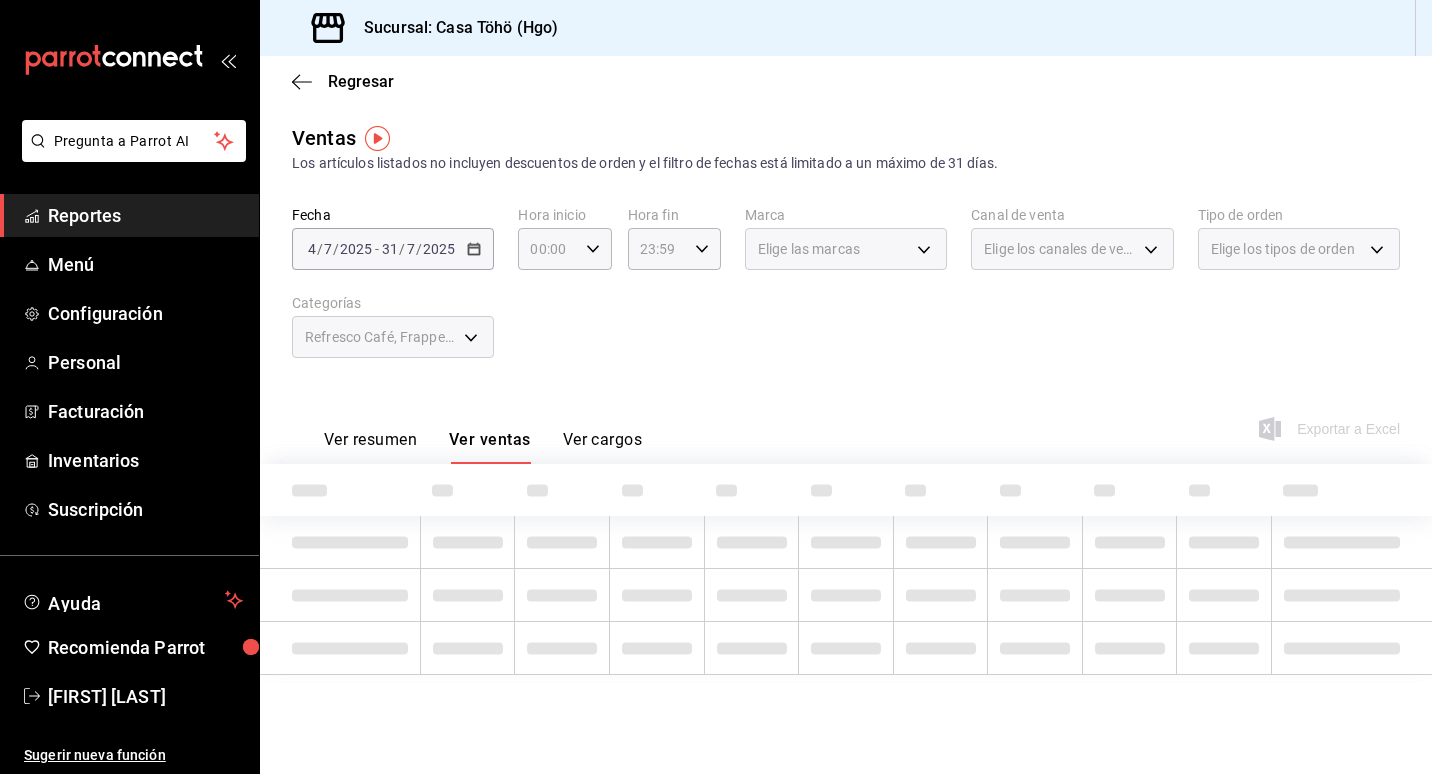 click on "Fecha [DATE] [DATE] - [DATE] [DATE] Hora inicio 00:00 Hora inicio Hora fin 23:59 Hora fin Marca Elige las marcas Canal de venta Elige los canales de venta Tipo de orden Elige los tipos de orden Categorías Refresco Café, Frappes, Bebidas Frías, Cafés Fríos, Bebidas Calientes, Cafés Calientes c5a95188-cf7d-459e-922f-dafdd2817e5b,8d6668d9-a570-49fc-9e86-2ed1e48bcc20,fea83c27-e41c-435f-85fa-fc44f53720b3,40a62f21-536e-4c3e-bb6b-d914ee5f108e,c058f980-e621-4f5c-a95f-69f2d94c871c,f4d7a593-7e40-4d79-a772-d18c77bba614" at bounding box center (846, 294) 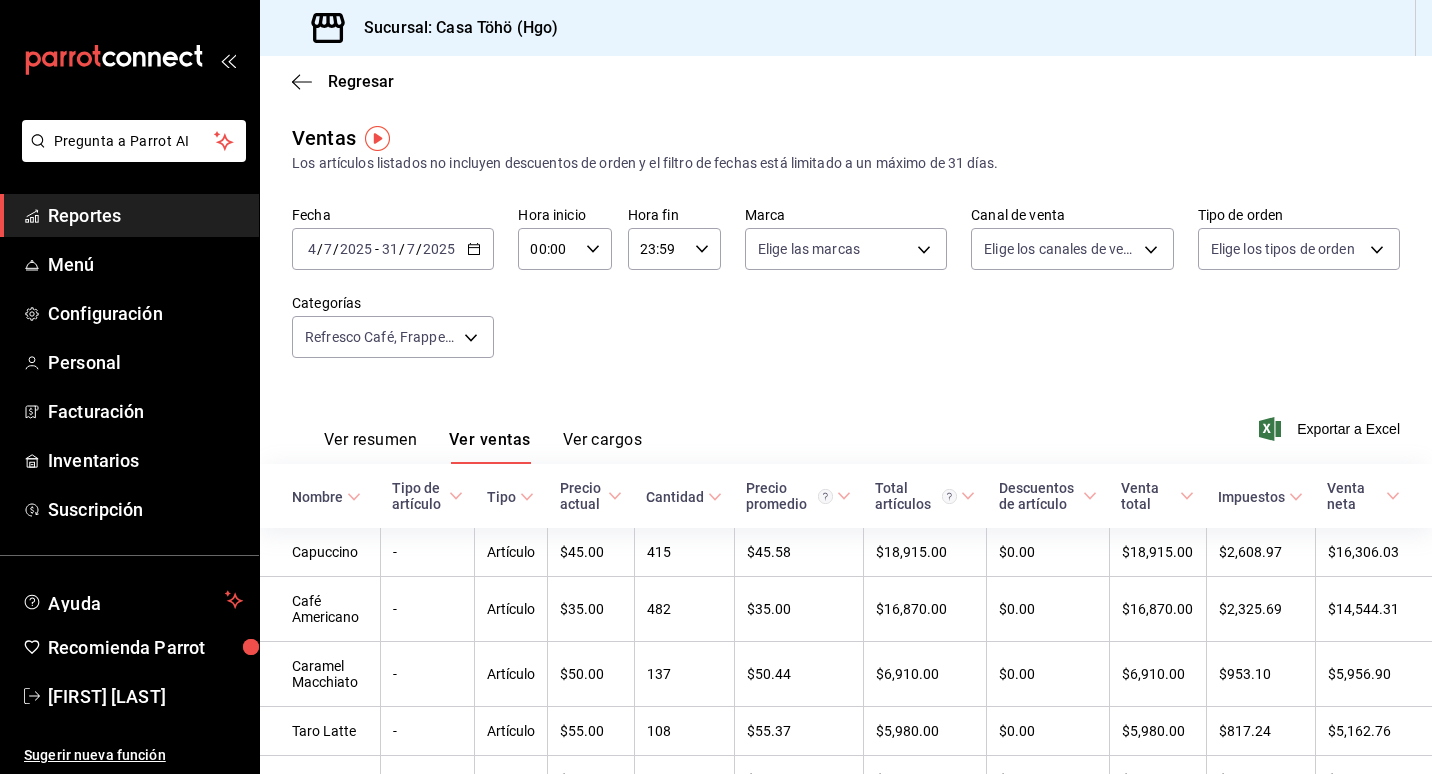 click on "Fecha [DATE] [DATE] - [DATE] [DATE] Hora inicio 00:00 Hora inicio Hora fin 23:59 Hora fin Marca Elige las marcas Canal de venta Elige los canales de venta Tipo de orden Elige los tipos de orden Categorías Refresco Café, Frappes, Bebidas Frías, Cafés Fríos, Bebidas Calientes, Cafés Calientes c5a95188-cf7d-459e-922f-dafdd2817e5b,8d6668d9-a570-49fc-9e86-2ed1e48bcc20,fea83c27-e41c-435f-85fa-fc44f53720b3,40a62f21-536e-4c3e-bb6b-d914ee5f108e,c058f980-e621-4f5c-a95f-69f2d94c871c,f4d7a593-7e40-4d79-a772-d18c77bba614" at bounding box center (846, 294) 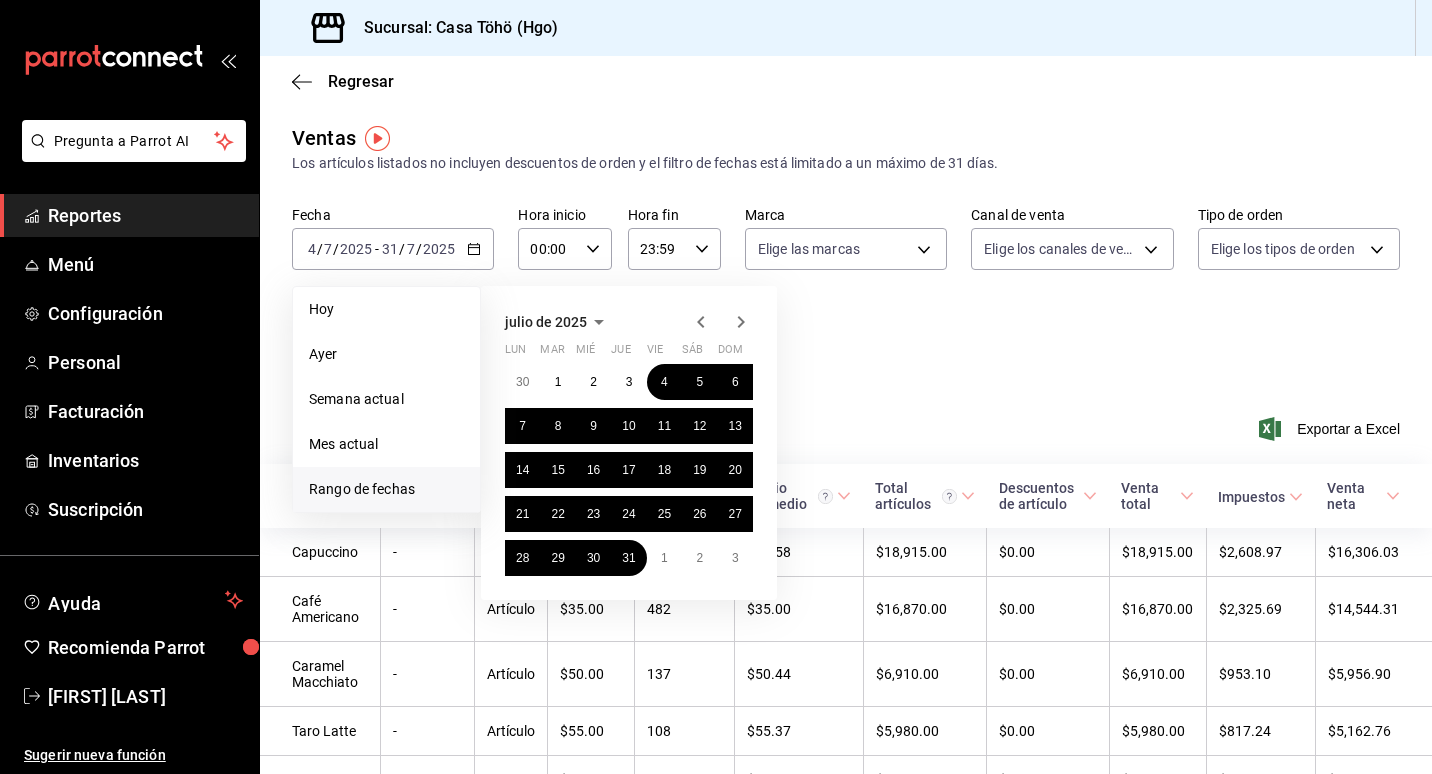 click 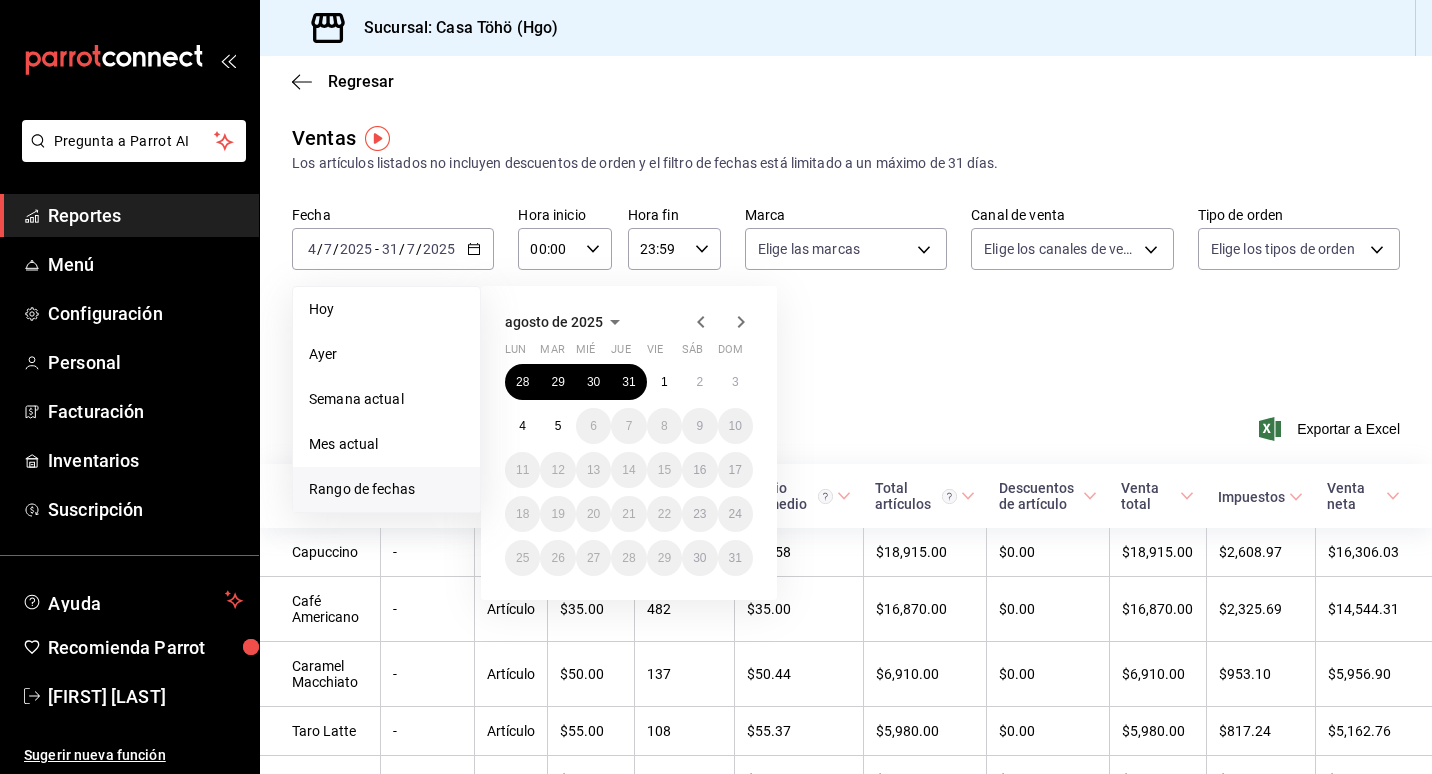 click 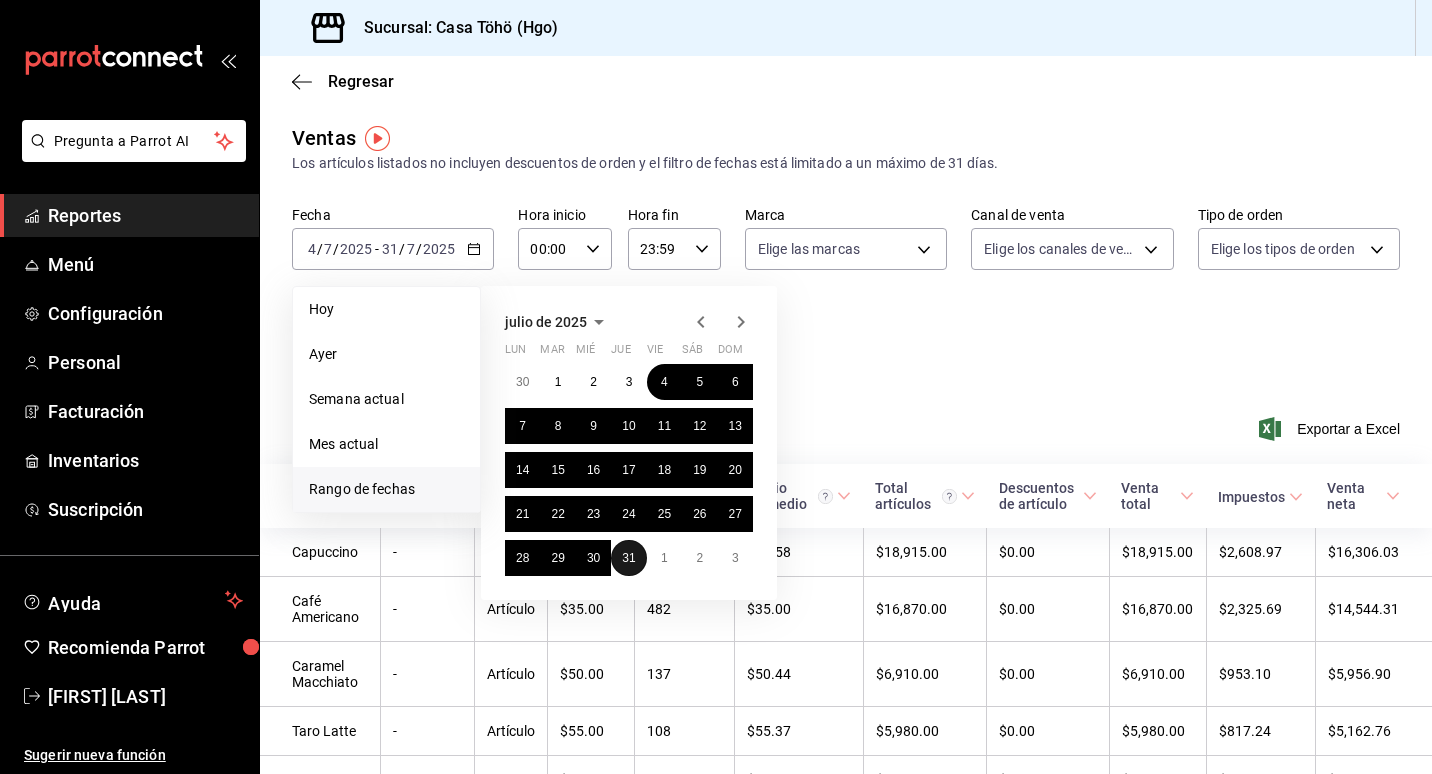 click on "31" at bounding box center [628, 558] 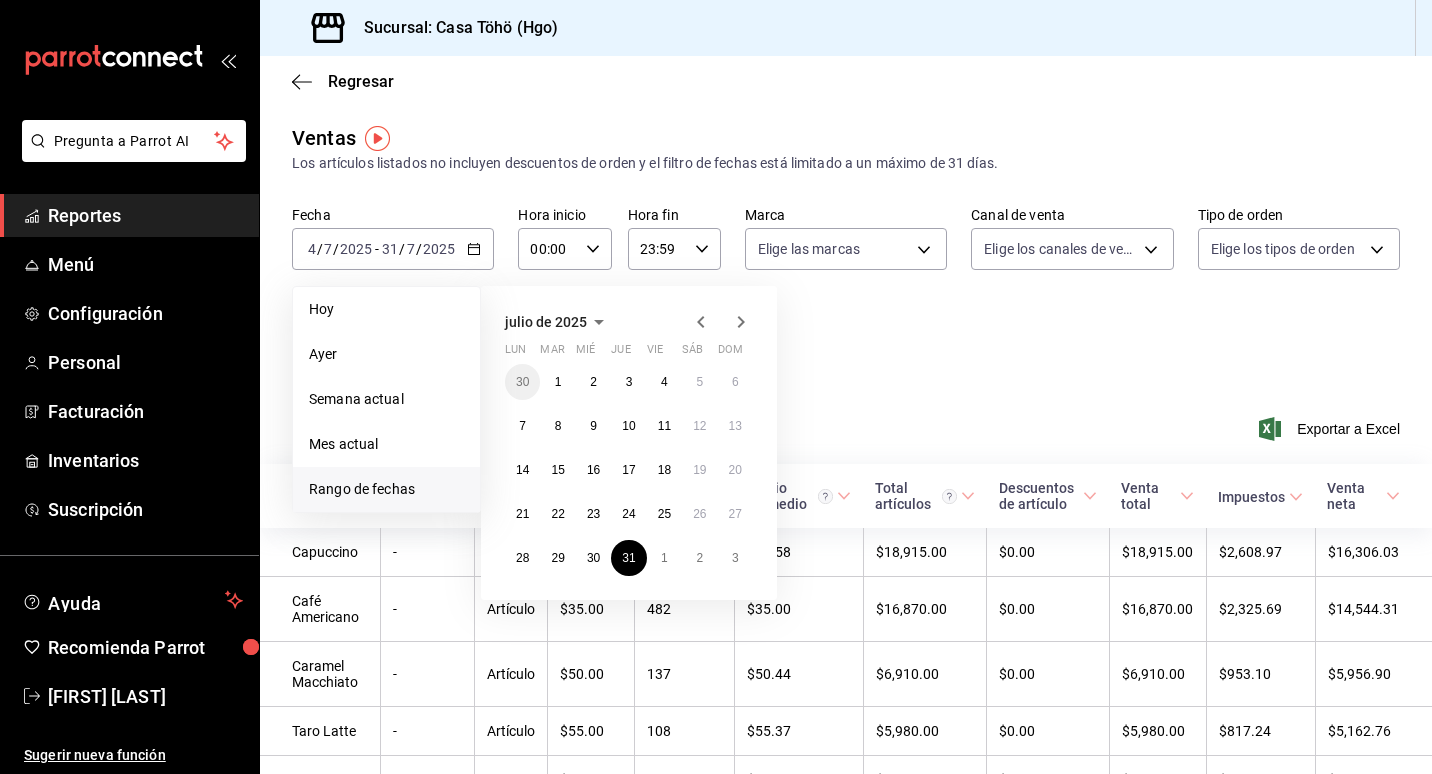 click 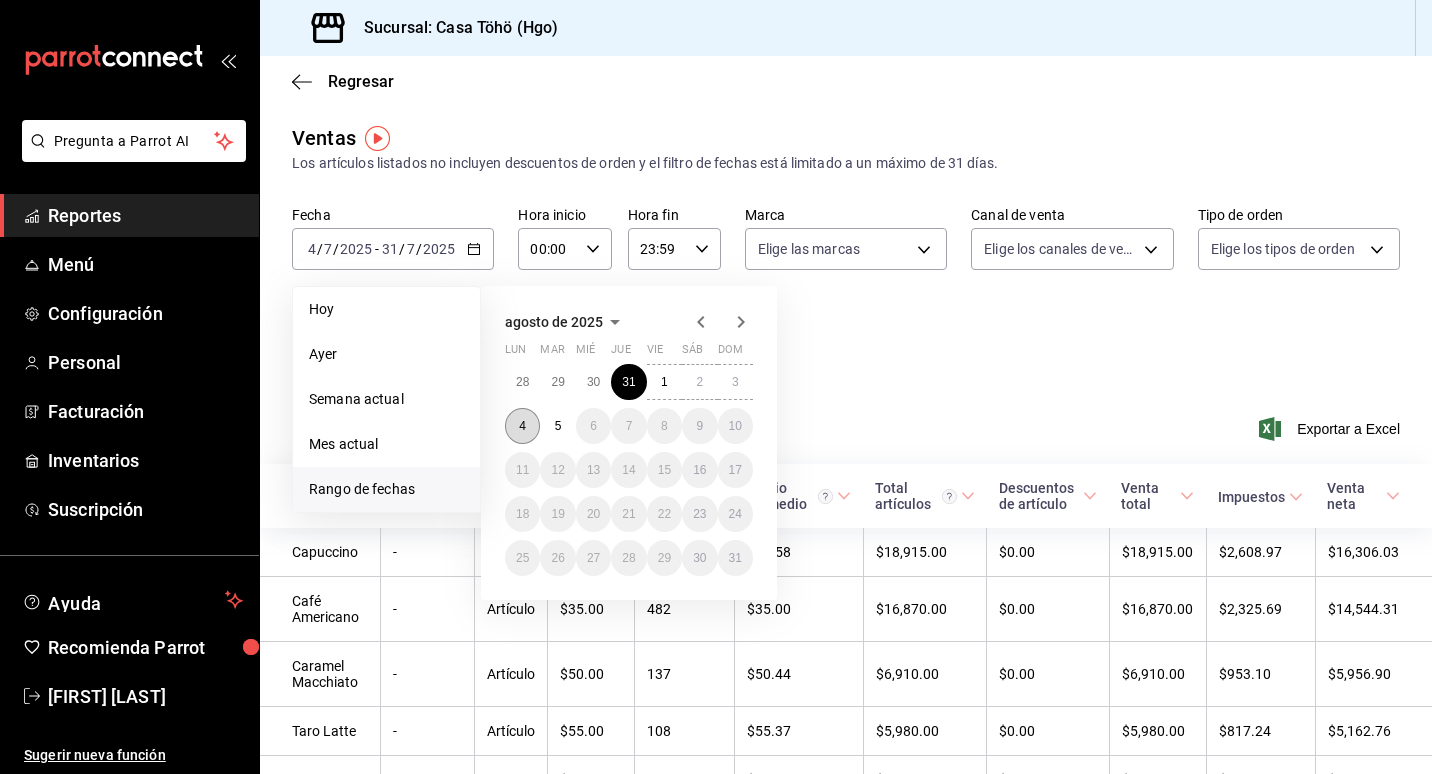 click on "4" at bounding box center (522, 426) 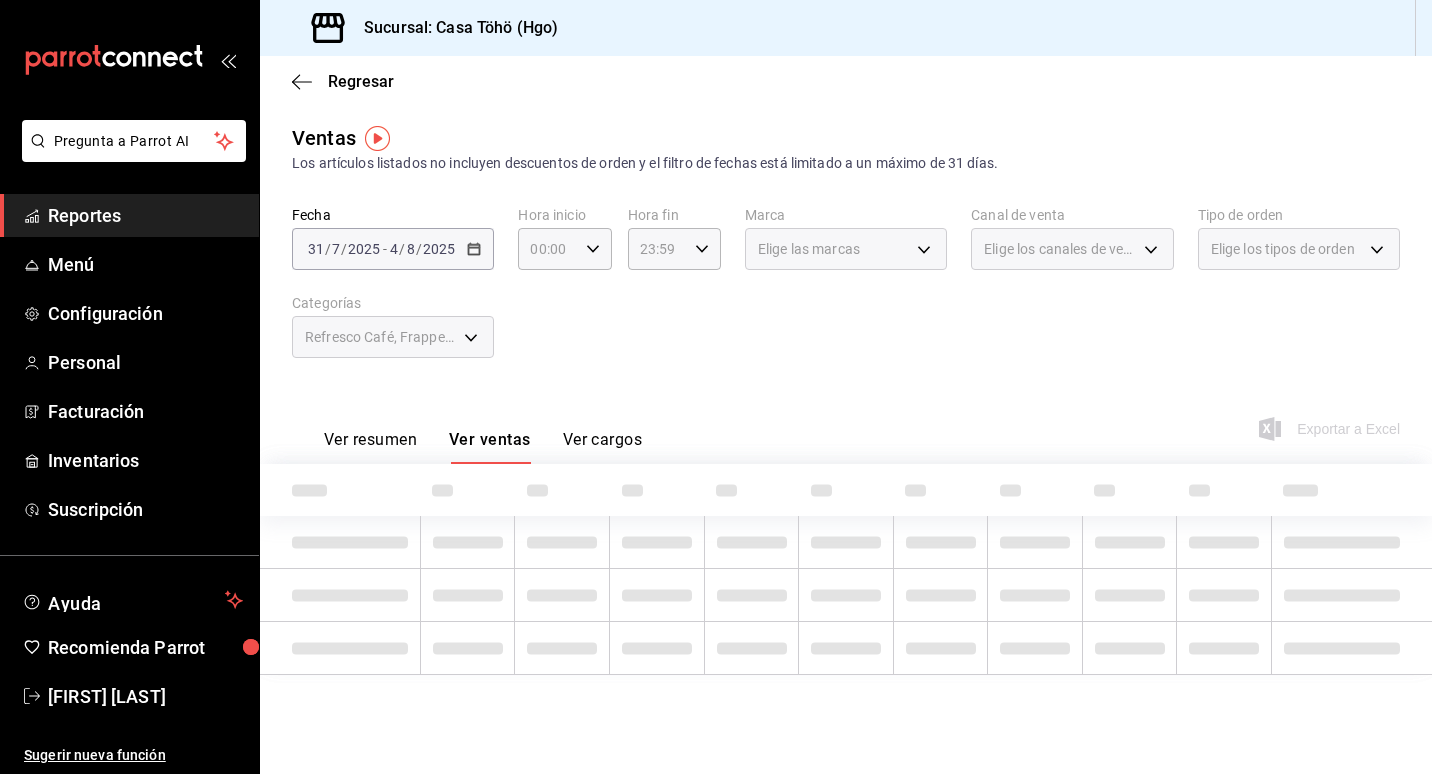 click on "Fecha [DATE] [DATE] - [DATE] [DATE] Hora inicio 00:00 Hora inicio Hora fin 23:59 Hora fin Marca Elige las marcas Canal de venta Elige los canales de venta Tipo de orden Elige los tipos de orden Categorías Refresco Café, Frappes, Bebidas Frías, Cafés Fríos, Bebidas Calientes, Cafés Calientes c5a95188-cf7d-459e-922f-dafdd2817e5b,8d6668d9-a570-49fc-9e86-2ed1e48bcc20,fea83c27-e41c-435f-85fa-fc44f53720b3,40a62f21-536e-4c3e-bb6b-d914ee5f108e,c058f980-e621-4f5c-a95f-69f2d94c871c,f4d7a593-7e40-4d79-a772-d18c77bba614" at bounding box center [846, 294] 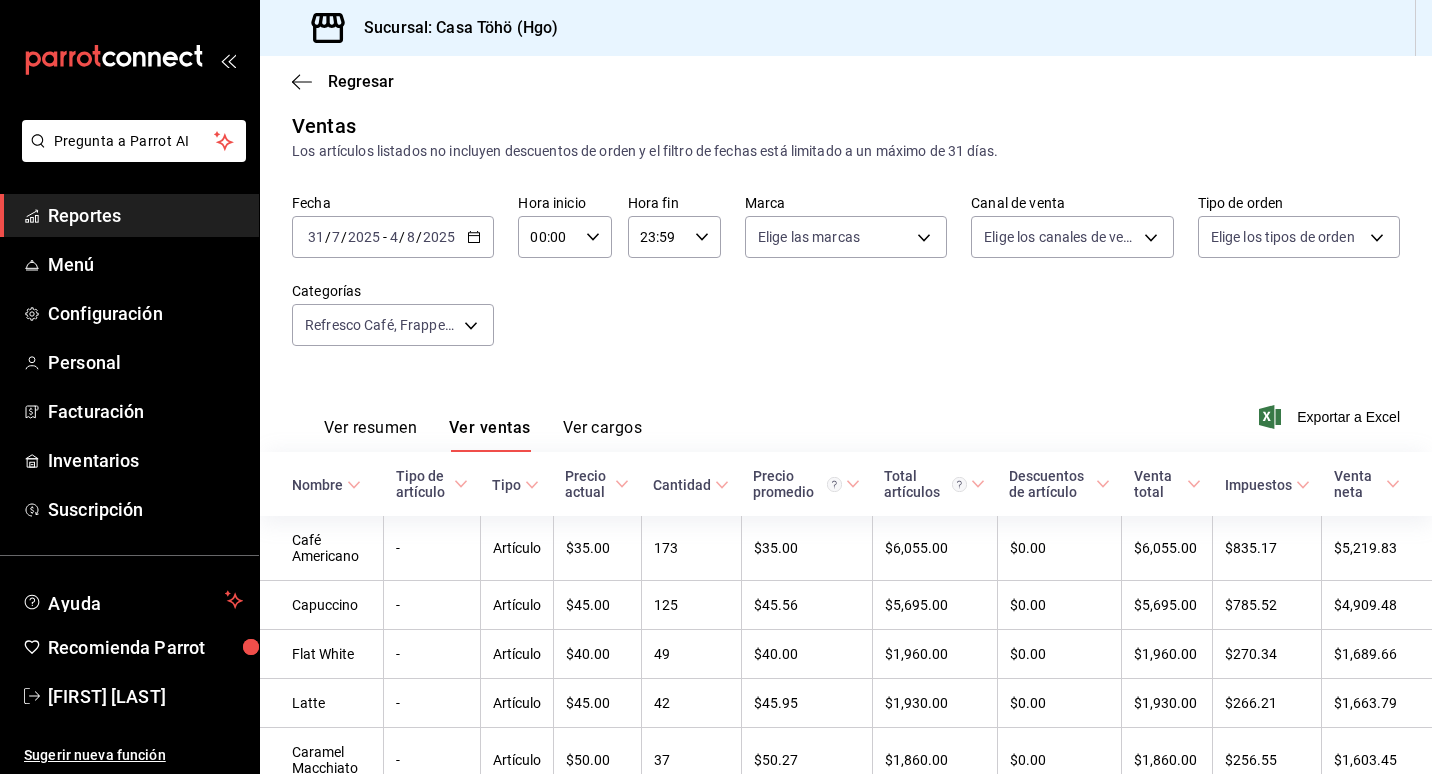 scroll, scrollTop: 0, scrollLeft: 0, axis: both 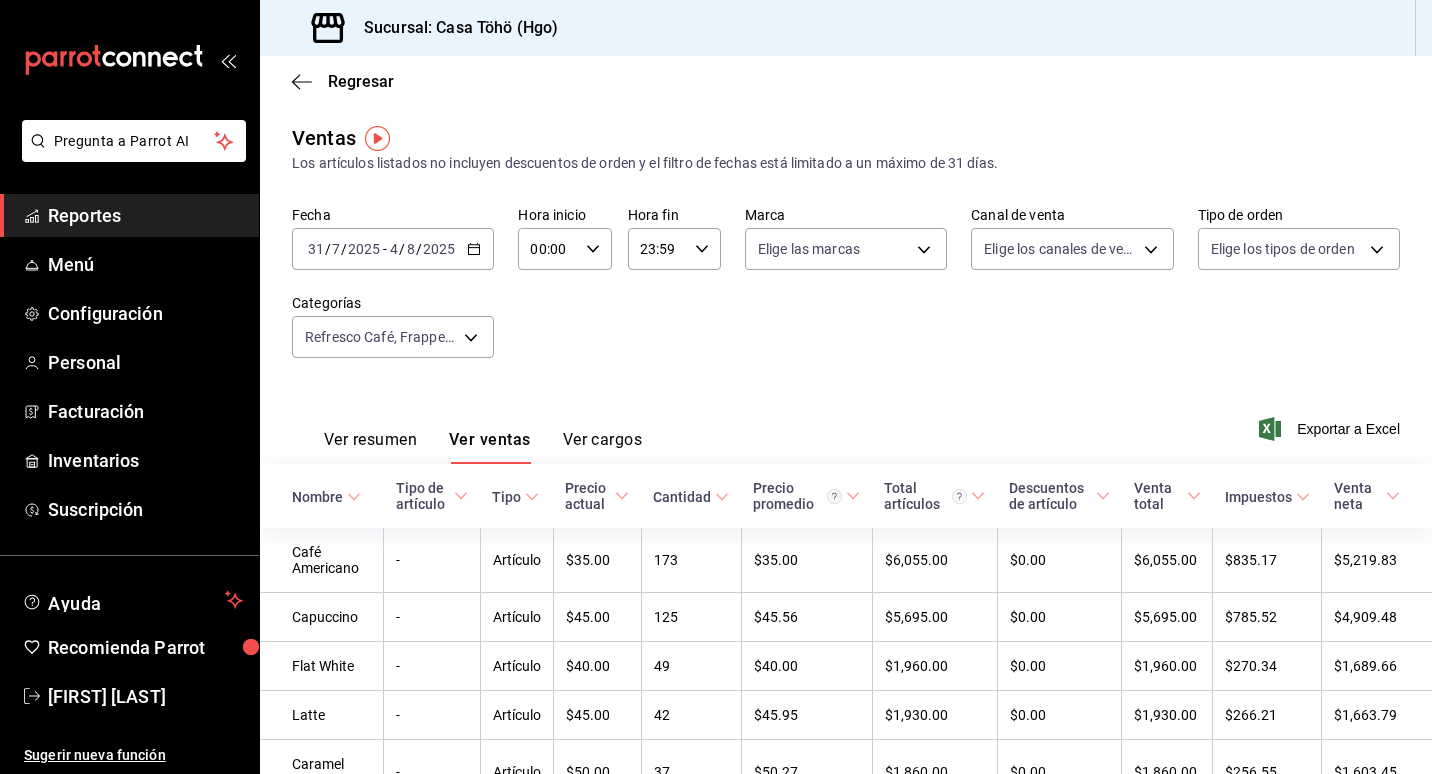 click on "Fecha [DATE] [DATE] - [DATE] [DATE] Hora inicio 00:00 Hora inicio Hora fin 23:59 Hora fin Marca Elige las marcas Canal de venta Elige los canales de venta Tipo de orden Elige los tipos de orden Categorías Refresco Café, Frappes, Bebidas Frías, Cafés Fríos, Bebidas Calientes, Cafés Calientes c5a95188-cf7d-459e-922f-dafdd2817e5b,8d6668d9-a570-49fc-9e86-2ed1e48bcc20,fea83c27-e41c-435f-85fa-fc44f53720b3,40a62f21-536e-4c3e-bb6b-d914ee5f108e,c058f980-e621-4f5c-a95f-69f2d94c871c,f4d7a593-7e40-4d79-a772-d18c77bba614" at bounding box center (846, 294) 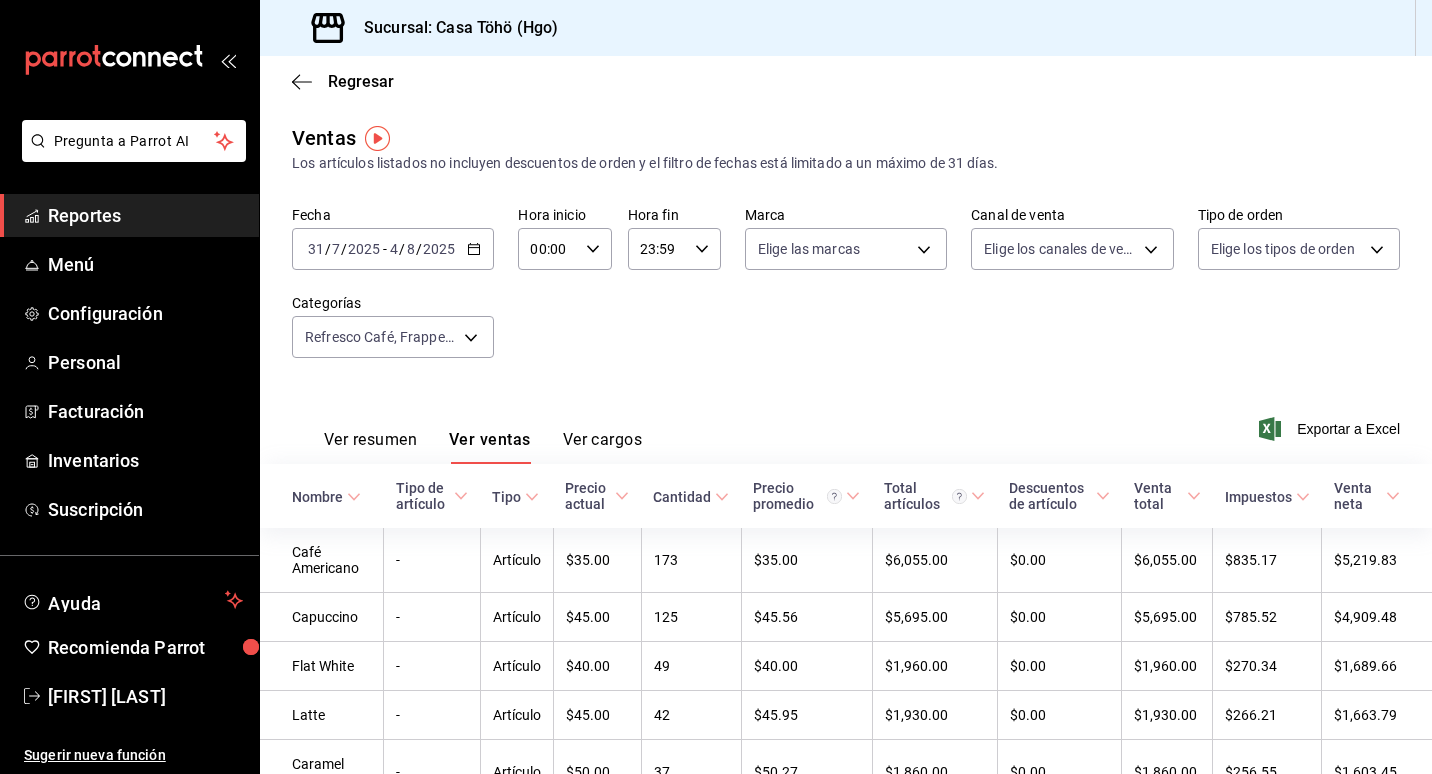 click on "Fecha [DATE] [DATE] - [DATE] [DATE] Hora inicio 00:00 Hora inicio Hora fin 23:59 Hora fin Marca Elige las marcas Canal de venta Elige los canales de venta Tipo de orden Elige los tipos de orden Categorías Refresco Café, Frappes, Bebidas Frías, Cafés Fríos, Bebidas Calientes, Cafés Calientes c5a95188-cf7d-459e-922f-dafdd2817e5b,8d6668d9-a570-49fc-9e86-2ed1e48bcc20,fea83c27-e41c-435f-85fa-fc44f53720b3,40a62f21-536e-4c3e-bb6b-d914ee5f108e,c058f980-e621-4f5c-a95f-69f2d94c871c,f4d7a593-7e40-4d79-a772-d18c77bba614" at bounding box center (846, 294) 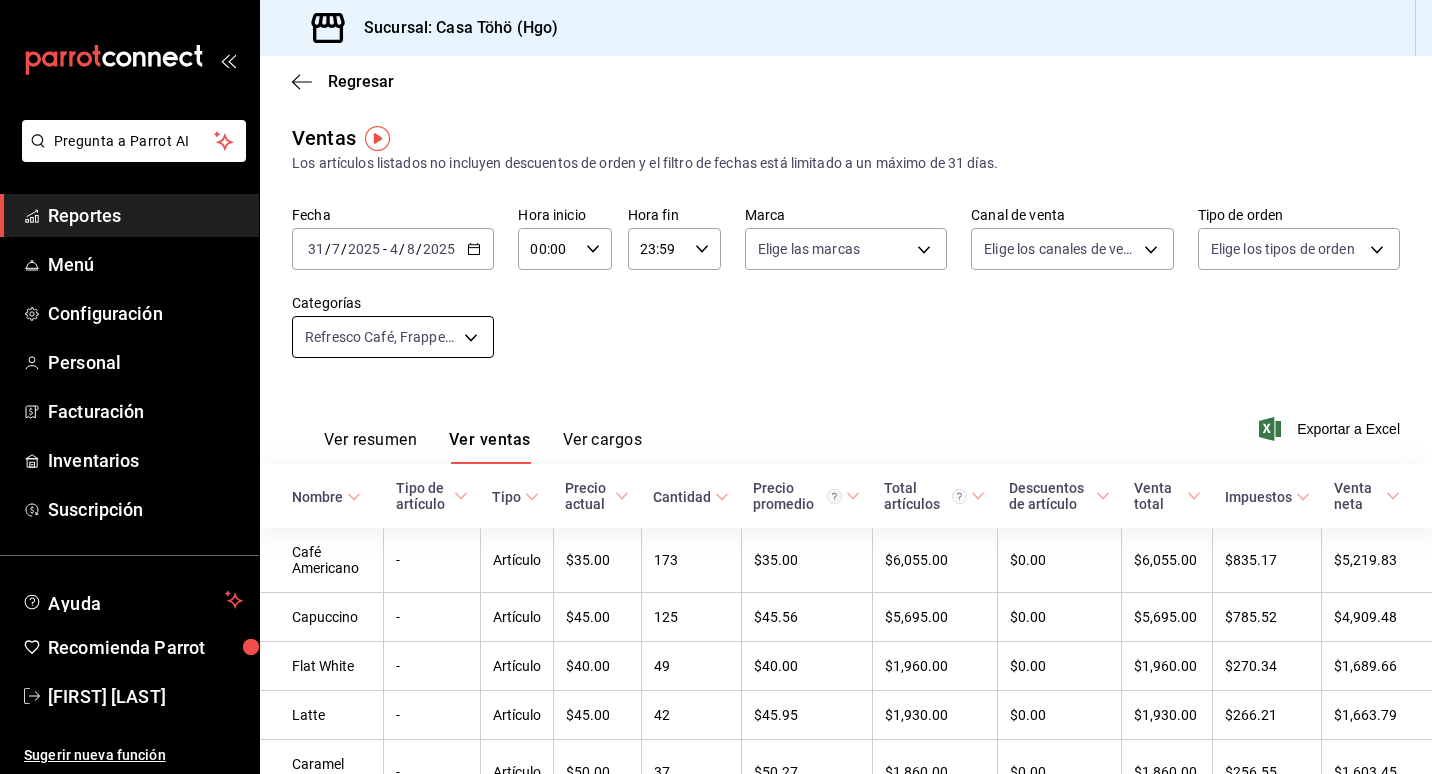 click on "Pregunta a Parrot AI Reportes Menú Configuración Personal Facturación Inventarios Suscripción Ayuda Recomienda Parrot [NAME] Am Sugerir nueva función Sucursal: Casa Töhö (Hgo) Regresar Ventas Los artículos listados no incluyen descuentos de orden y el filtro de fechas está limitado a un máximo de 31 días. Fecha [DATE] [DATE] - [DATE] [DATE] Hora inicio 00:00 Hora inicio Hora fin 23:59 Hora fin Marca Elige las marcas Canal de venta Elige los canales de venta Tipo de orden Elige los tipos de orden Categorías Refresco Café, Frappes, Bebidas Frías, Cafés Fríos, Bebidas Calientes, Cafés Calientes c5a95188-cf7d-459e-922f-dafdd2817e5b,8d6668d9-a570-49fc-9e86-2ed1e48bcc20,fea83c27-e41c-435f-85fa-fc44f53720b3,40a62f21-536e-4c3e-bb6b-d914ee5f108e,c058f980-e621-4f5c-a95f-69f2d94c871c,f4d7a593-7e40-4d79-a772-d18c77bba614 Ver resumen Ver ventas Ver cargos Exportar a Excel Nombre Tipo de artículo Tipo Precio actual Cantidad Precio promedio Total artículos - -" at bounding box center (716, 387) 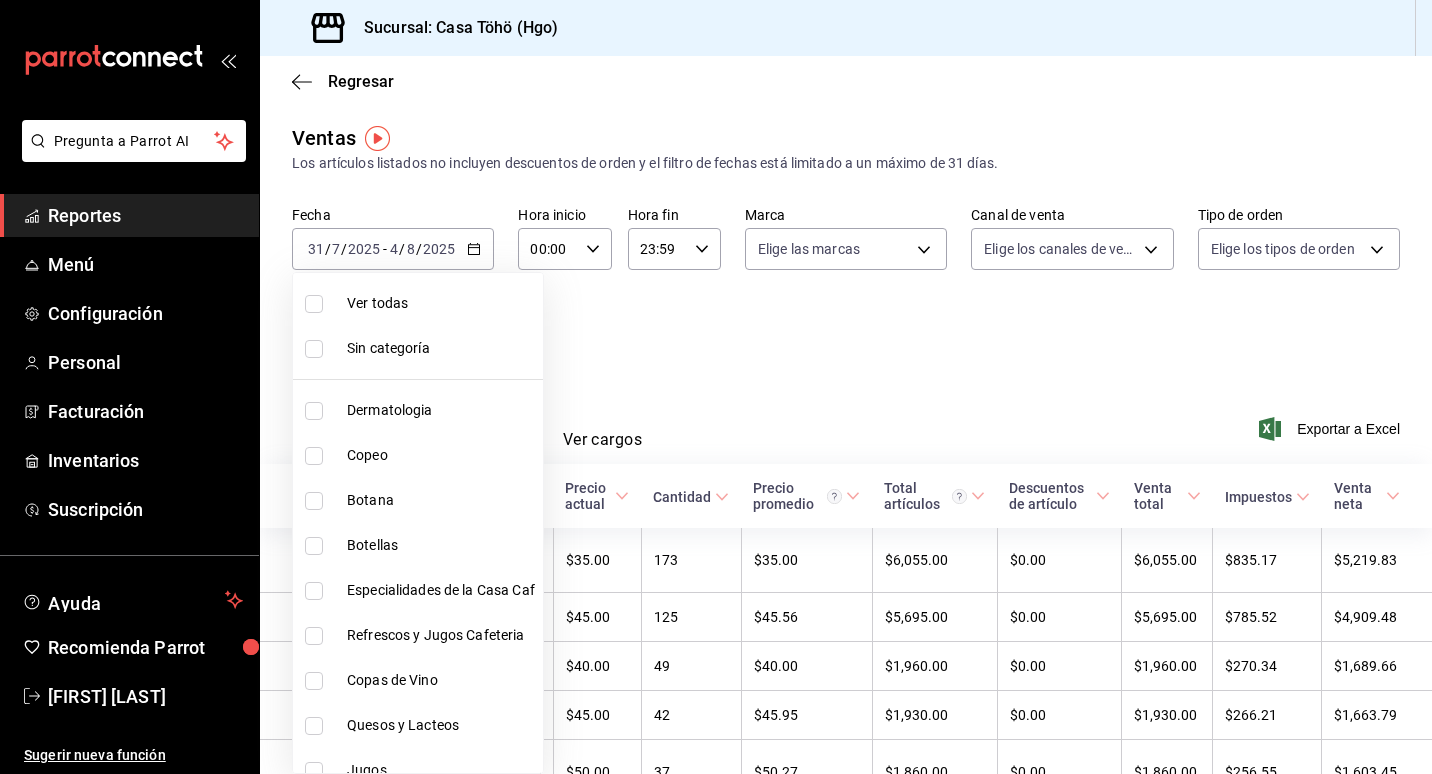 click at bounding box center [716, 387] 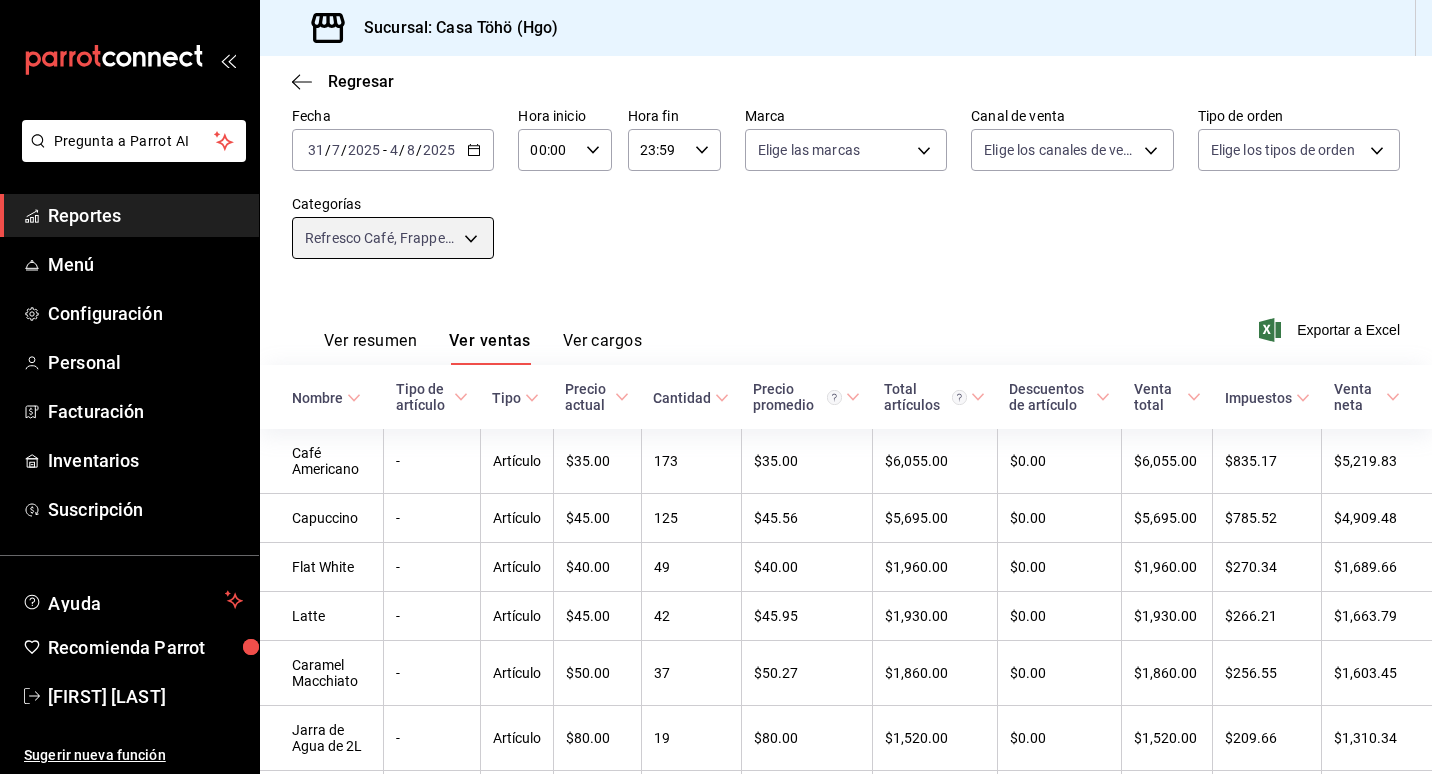 scroll, scrollTop: 100, scrollLeft: 0, axis: vertical 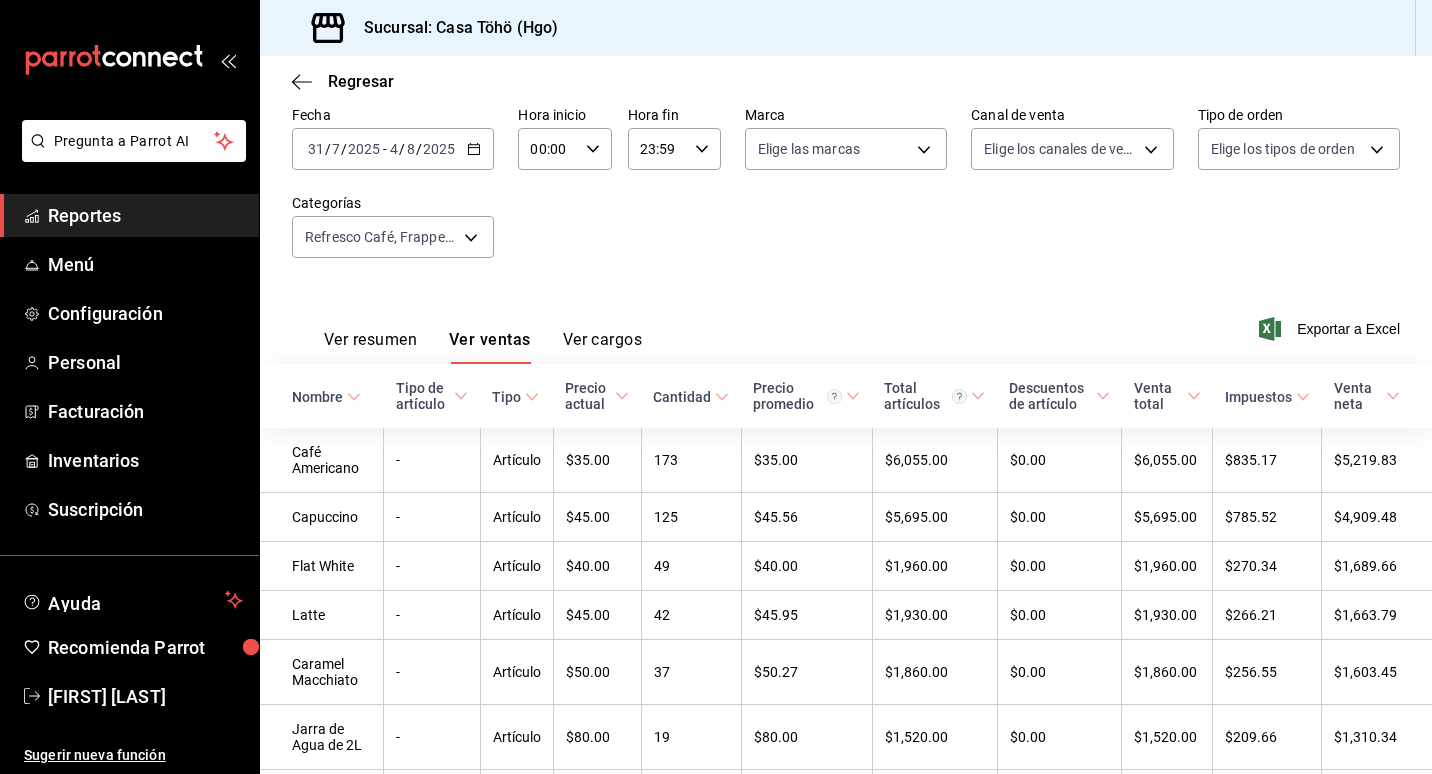 click on "Ver resumen" at bounding box center [370, 347] 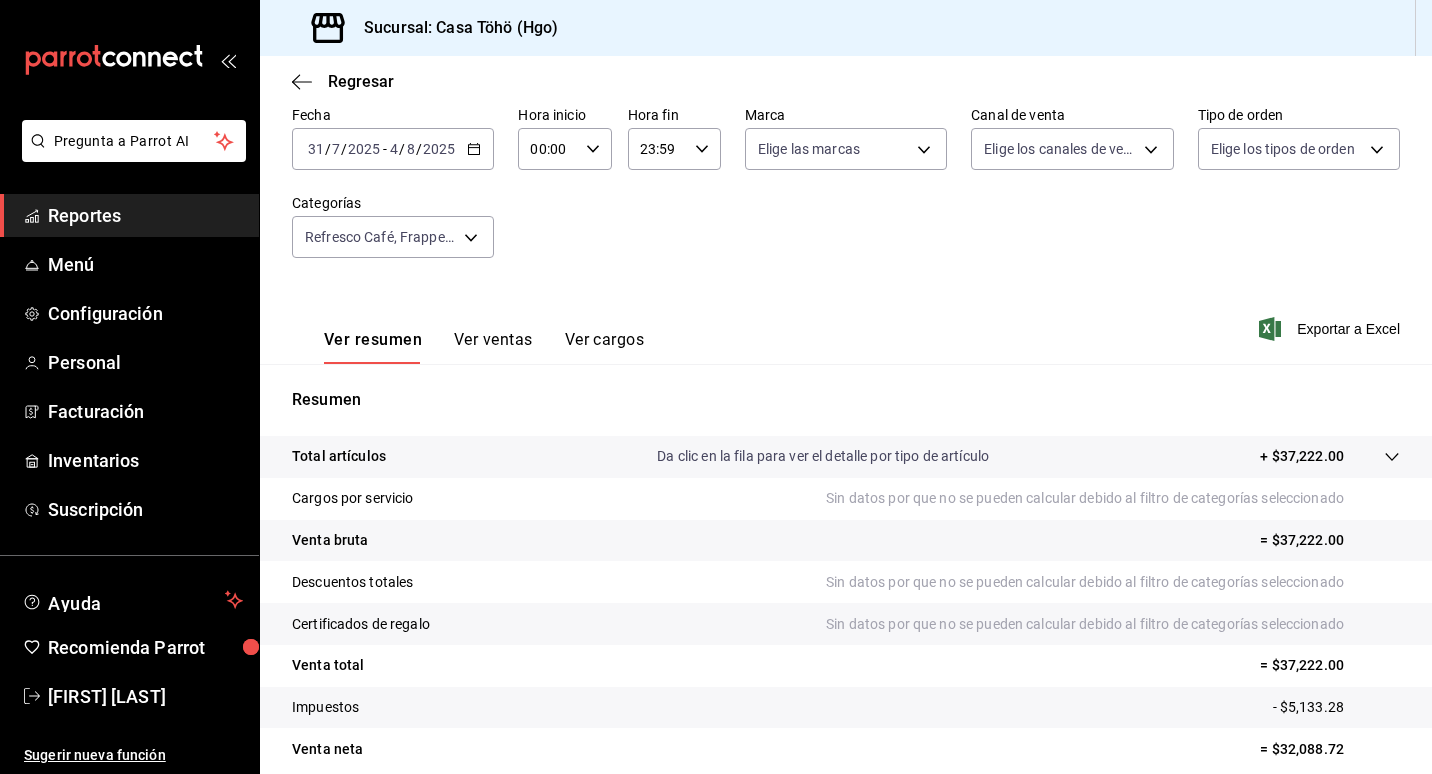click on "Fecha [DATE] [DATE] - [DATE] [DATE] Hora inicio 00:00 Hora inicio Hora fin 23:59 Hora fin Marca Elige las marcas Canal de venta Elige los canales de venta Tipo de orden Elige los tipos de orden Categorías Refresco Café, Frappes, Bebidas Frías, Cafés Fríos, Bebidas Calientes, Cafés Calientes c5a95188-cf7d-459e-922f-dafdd2817e5b,8d6668d9-a570-49fc-9e86-2ed1e48bcc20,fea83c27-e41c-435f-85fa-fc44f53720b3,40a62f21-536e-4c3e-bb6b-d914ee5f108e,c058f980-e621-4f5c-a95f-69f2d94c871c,f4d7a593-7e40-4d79-a772-d18c77bba614" at bounding box center [846, 194] 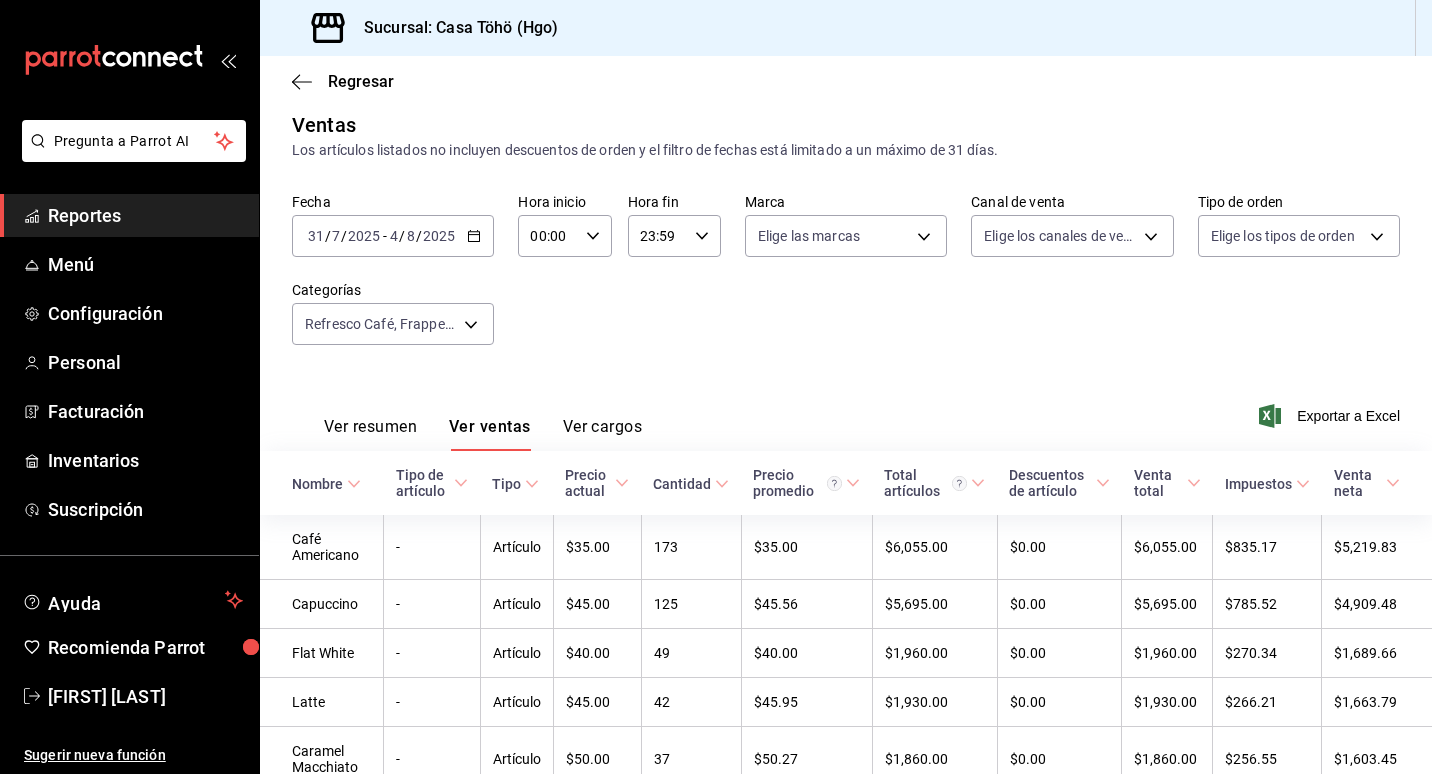 scroll, scrollTop: 0, scrollLeft: 0, axis: both 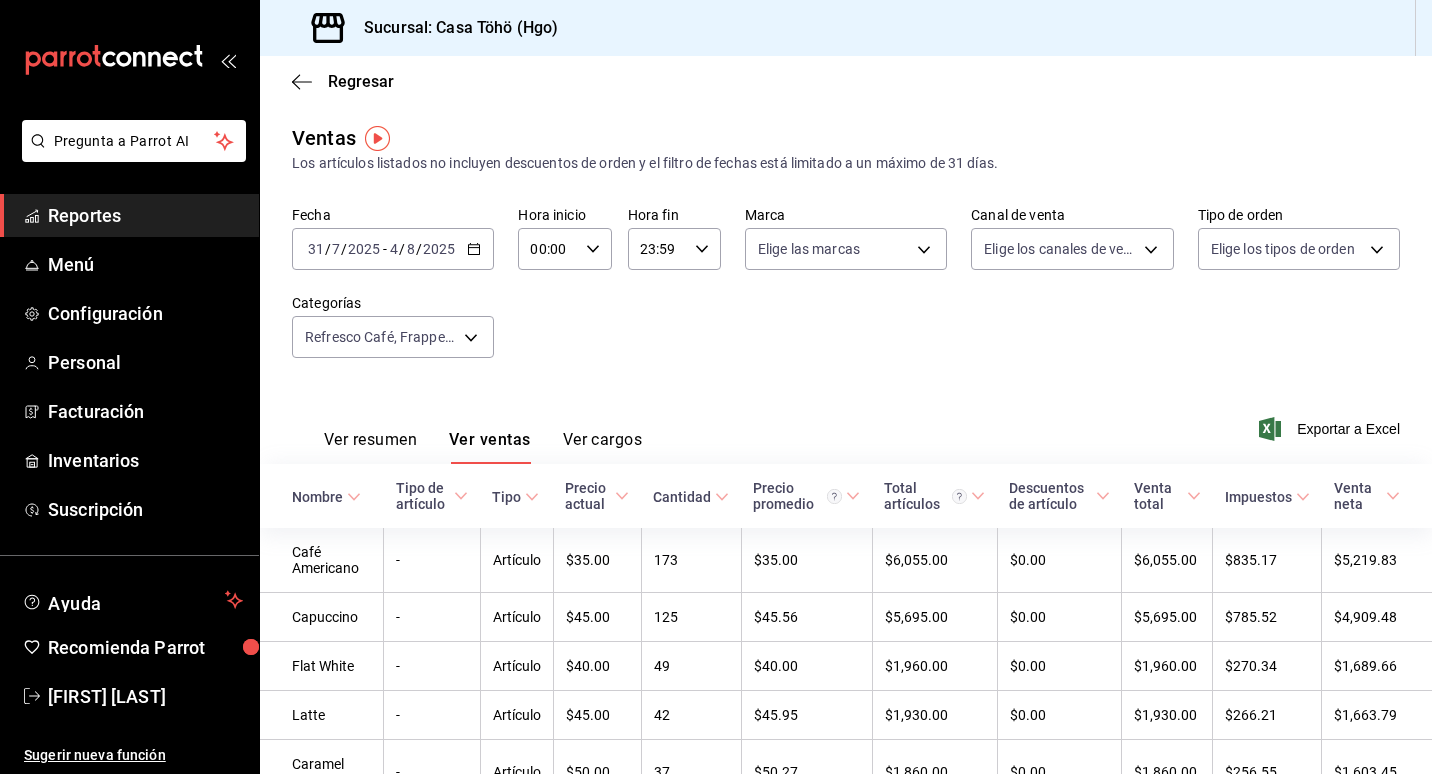 click on "Fecha [DATE] [DATE] - [DATE] [DATE] Hora inicio 00:00 Hora inicio Hora fin 23:59 Hora fin Marca Elige las marcas Canal de venta Elige los canales de venta Tipo de orden Elige los tipos de orden Categorías Refresco Café, Frappes, Bebidas Frías, Cafés Fríos, Bebidas Calientes, Cafés Calientes c5a95188-cf7d-459e-922f-dafdd2817e5b,8d6668d9-a570-49fc-9e86-2ed1e48bcc20,fea83c27-e41c-435f-85fa-fc44f53720b3,40a62f21-536e-4c3e-bb6b-d914ee5f108e,c058f980-e621-4f5c-a95f-69f2d94c871c,f4d7a593-7e40-4d79-a772-d18c77bba614" at bounding box center [846, 294] 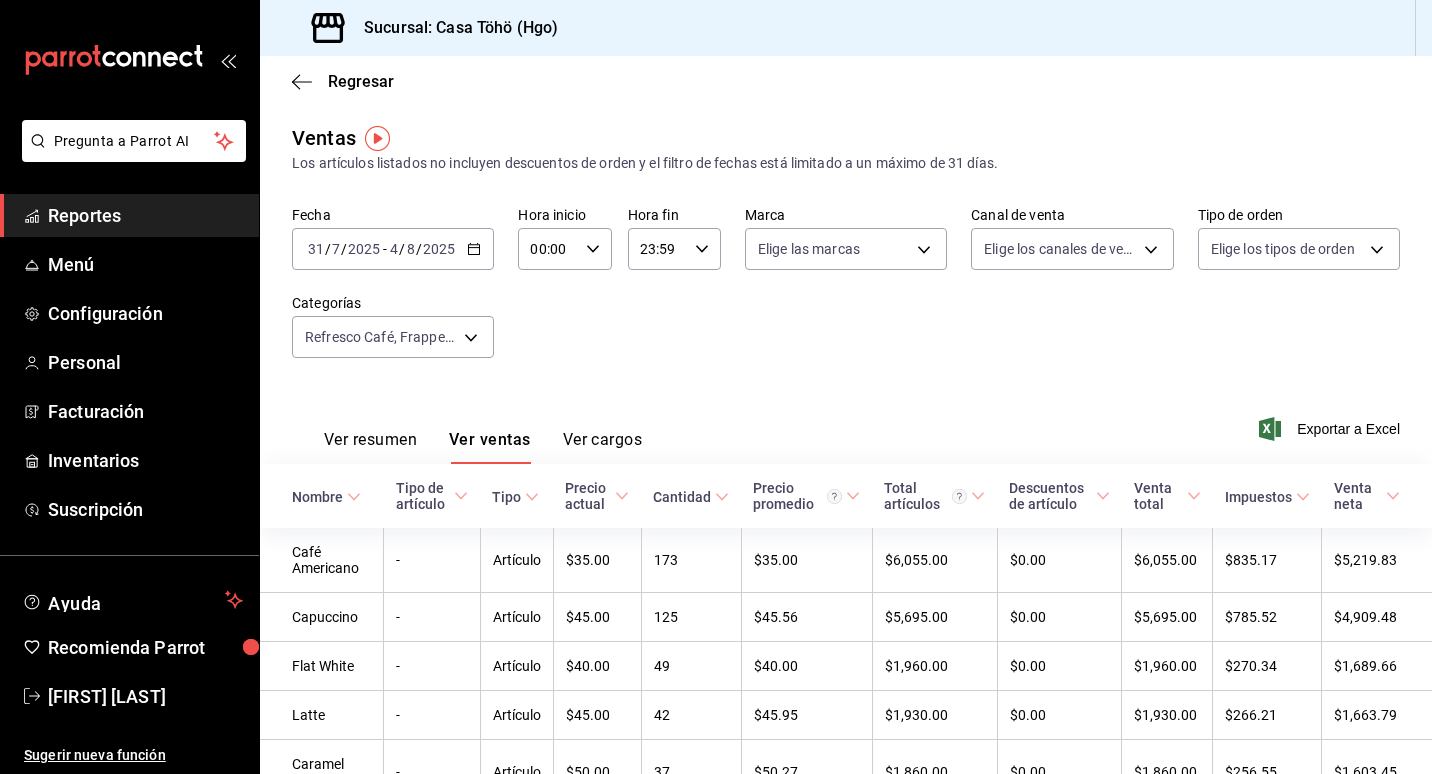 click on "Fecha [DATE] [DATE] - [DATE] [DATE] Hora inicio 00:00 Hora inicio Hora fin 23:59 Hora fin Marca Elige las marcas Canal de venta Elige los canales de venta Tipo de orden Elige los tipos de orden Categorías Refresco Café, Frappes, Bebidas Frías, Cafés Fríos, Bebidas Calientes, Cafés Calientes c5a95188-cf7d-459e-922f-dafdd2817e5b,8d6668d9-a570-49fc-9e86-2ed1e48bcc20,fea83c27-e41c-435f-85fa-fc44f53720b3,40a62f21-536e-4c3e-bb6b-d914ee5f108e,c058f980-e621-4f5c-a95f-69f2d94c871c,f4d7a593-7e40-4d79-a772-d18c77bba614" at bounding box center (846, 294) 